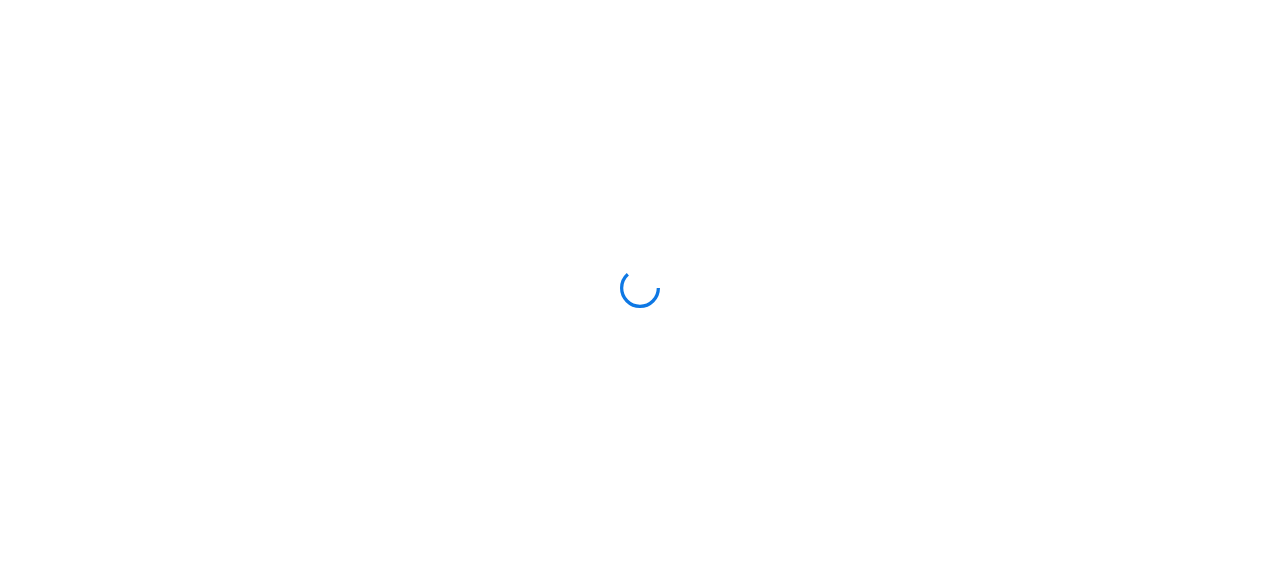 scroll, scrollTop: 0, scrollLeft: 0, axis: both 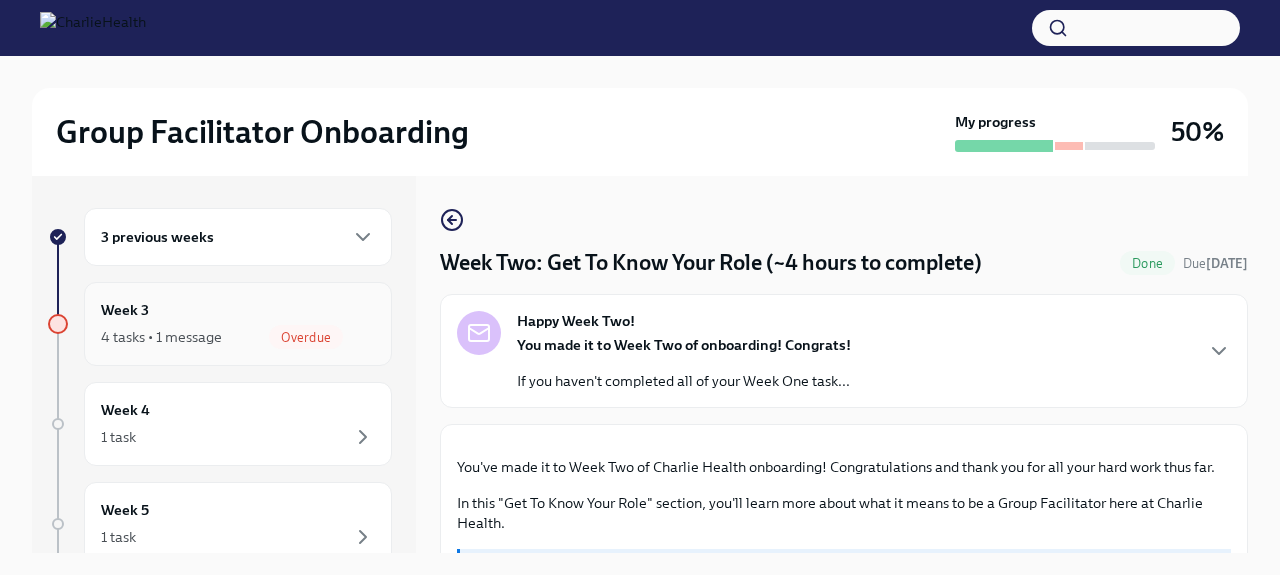 click on "Week 3 4 tasks • 1 message Overdue" at bounding box center (238, 324) 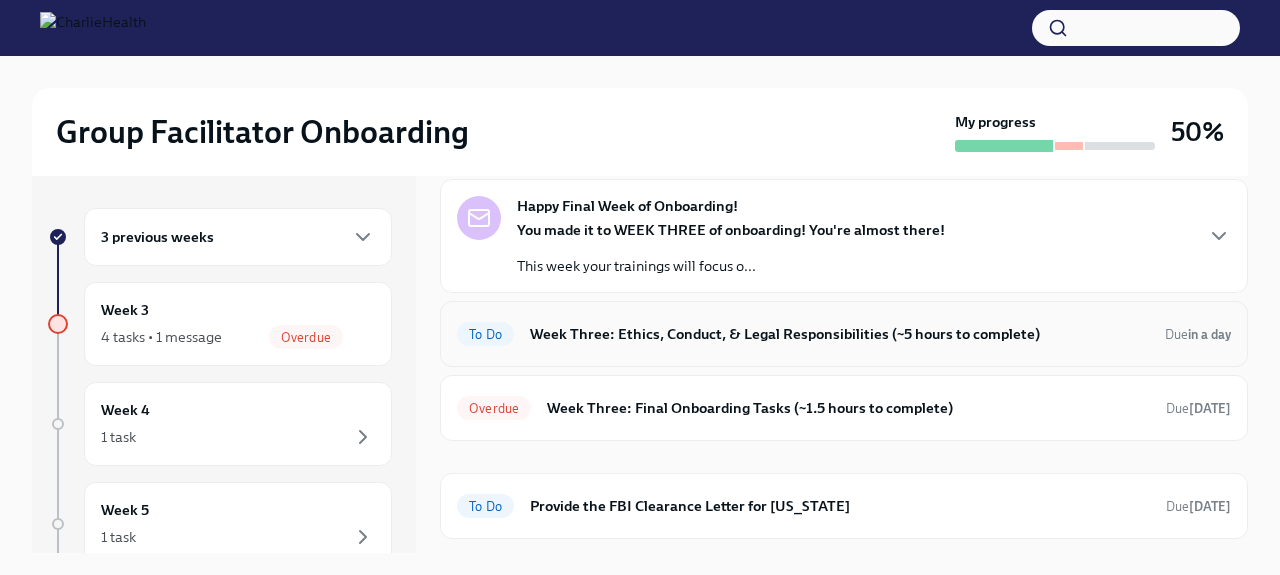 scroll, scrollTop: 90, scrollLeft: 0, axis: vertical 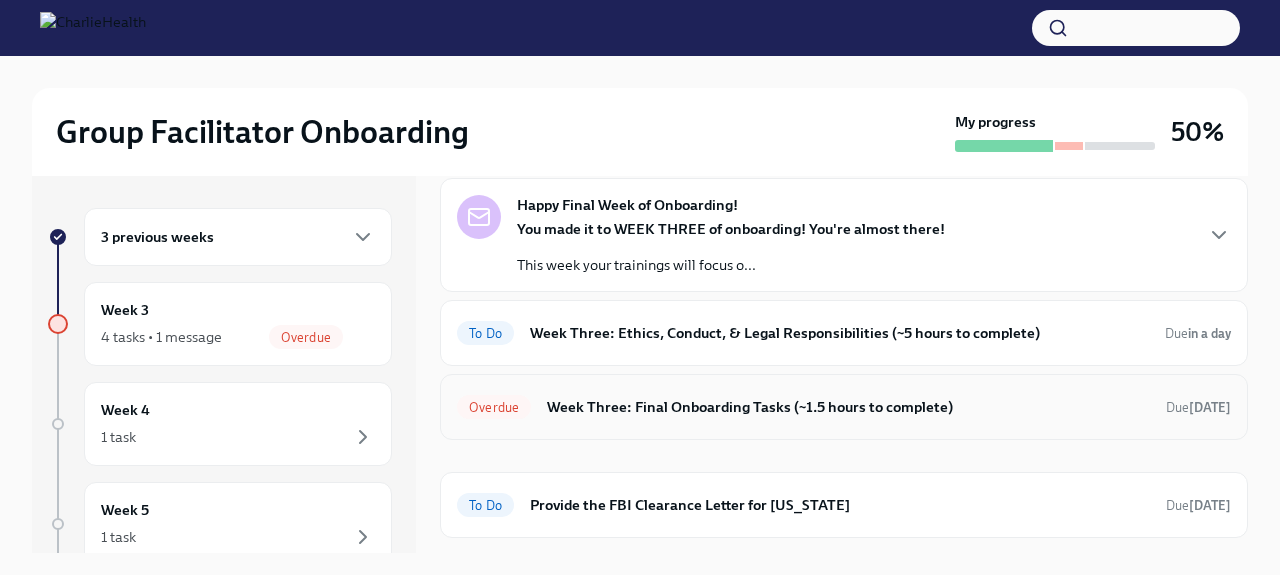 click on "Week Three: Final Onboarding Tasks (~1.5 hours to complete)" at bounding box center (848, 407) 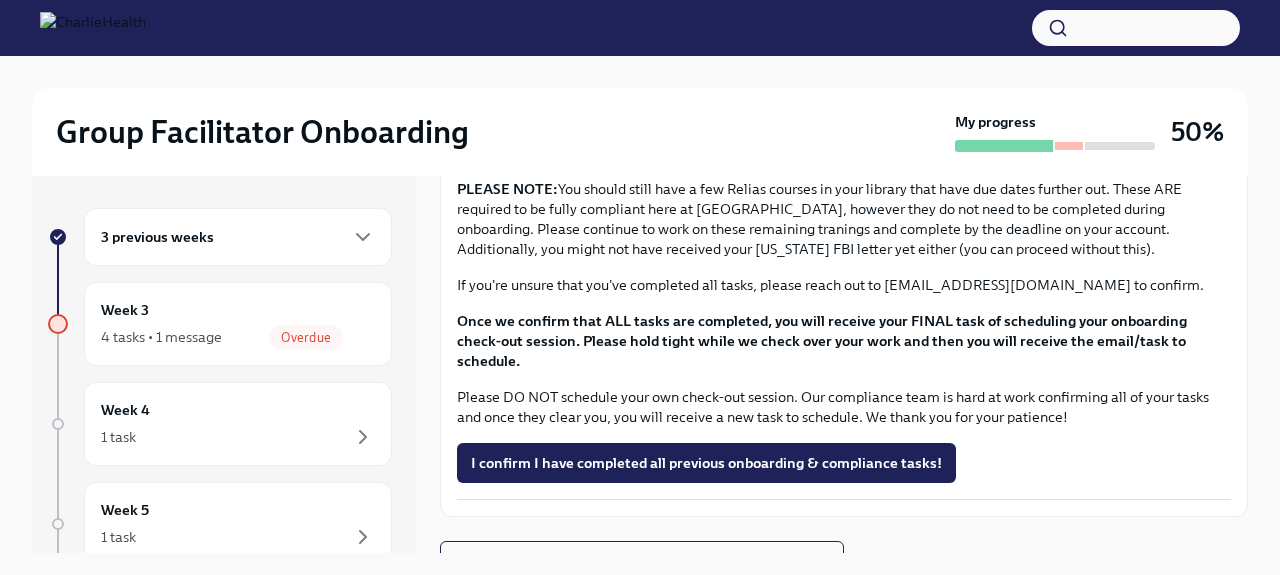 scroll, scrollTop: 1738, scrollLeft: 0, axis: vertical 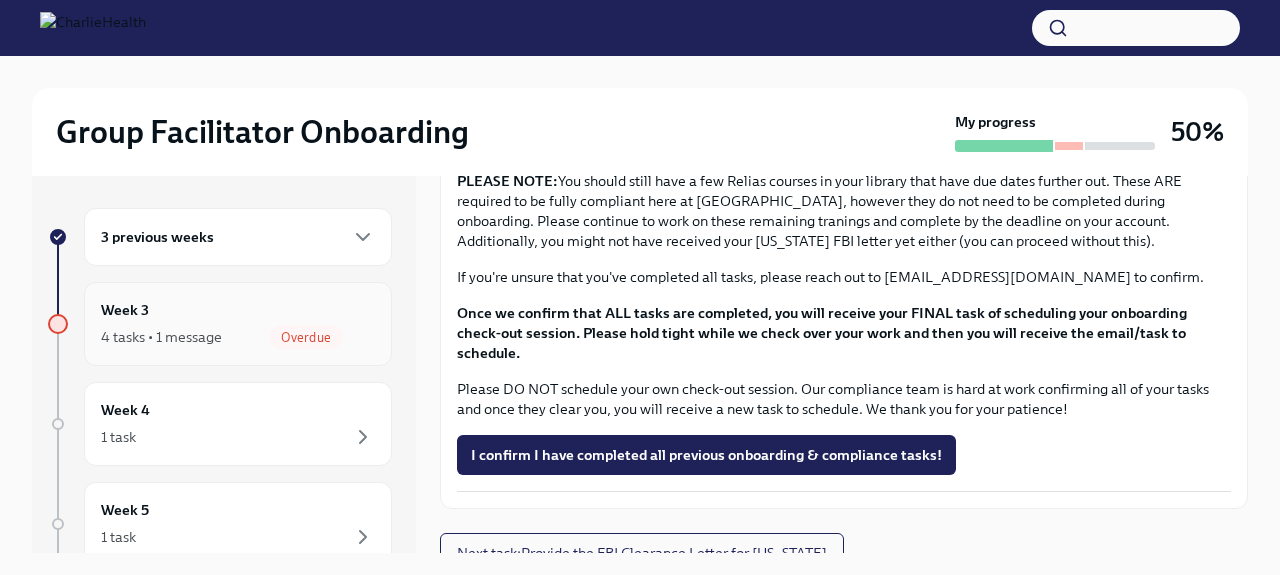 click on "Week 3 4 tasks • 1 message Overdue" at bounding box center [238, 324] 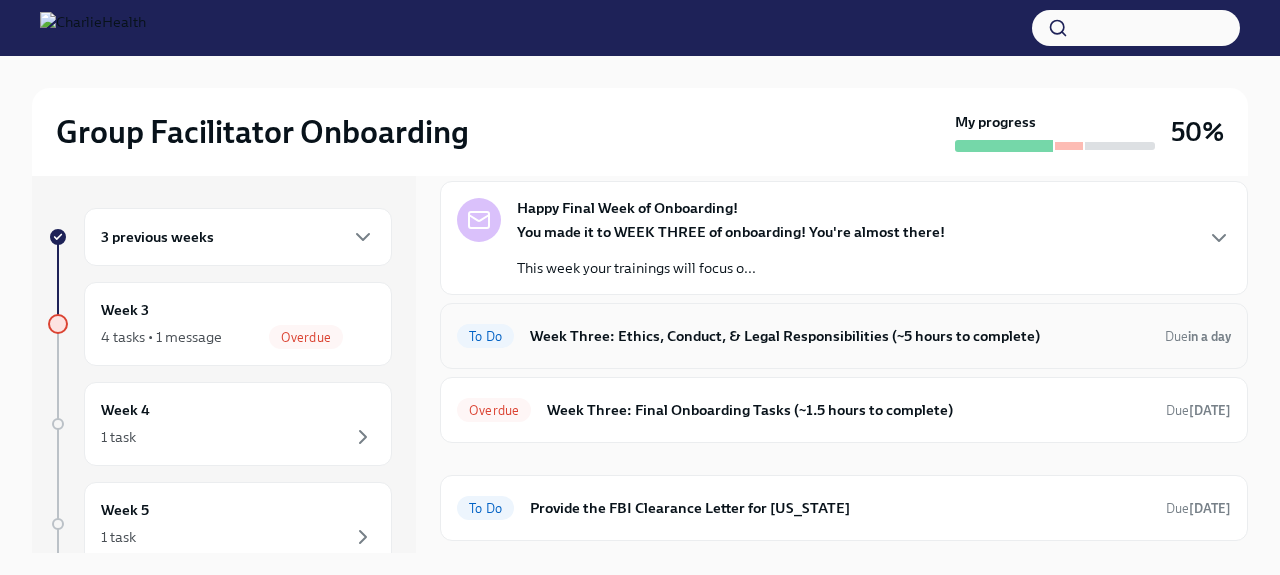 scroll, scrollTop: 88, scrollLeft: 0, axis: vertical 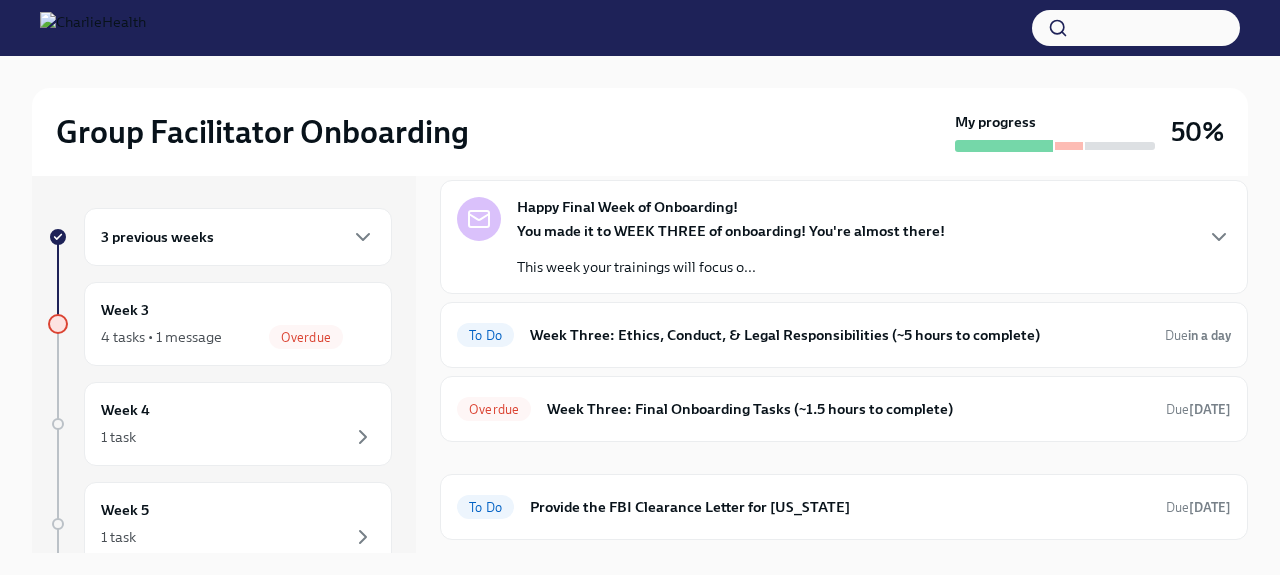 click on "Happy Final Week of Onboarding! You made it to WEEK THREE of onboarding! You're almost there!
This week your trainings will focus o..." at bounding box center (844, 237) 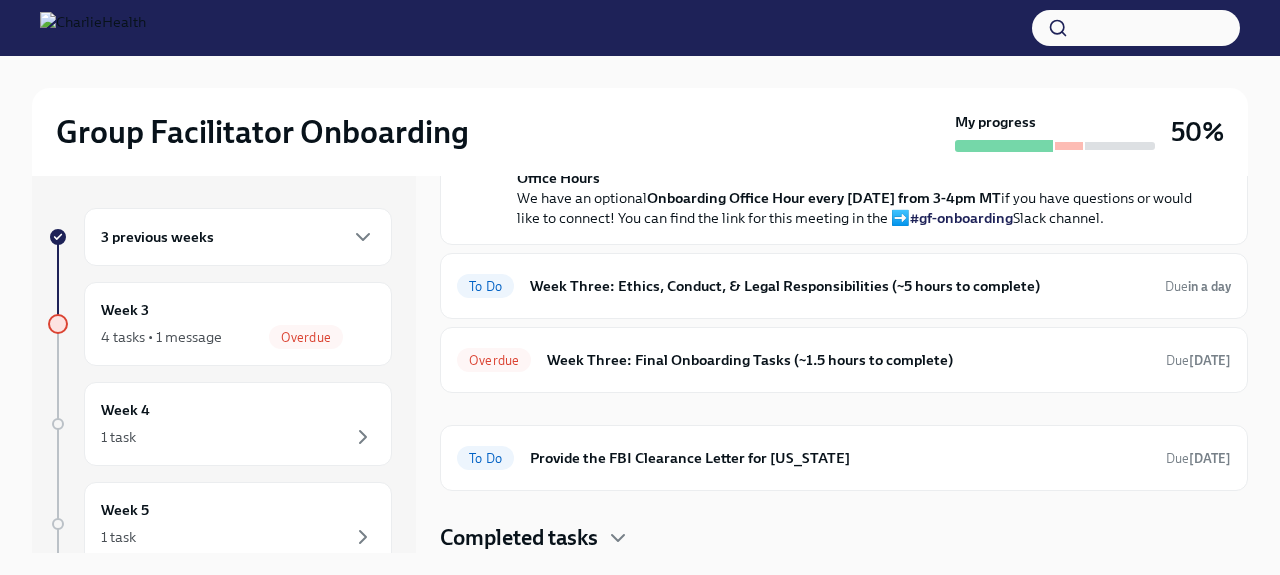 scroll, scrollTop: 883, scrollLeft: 0, axis: vertical 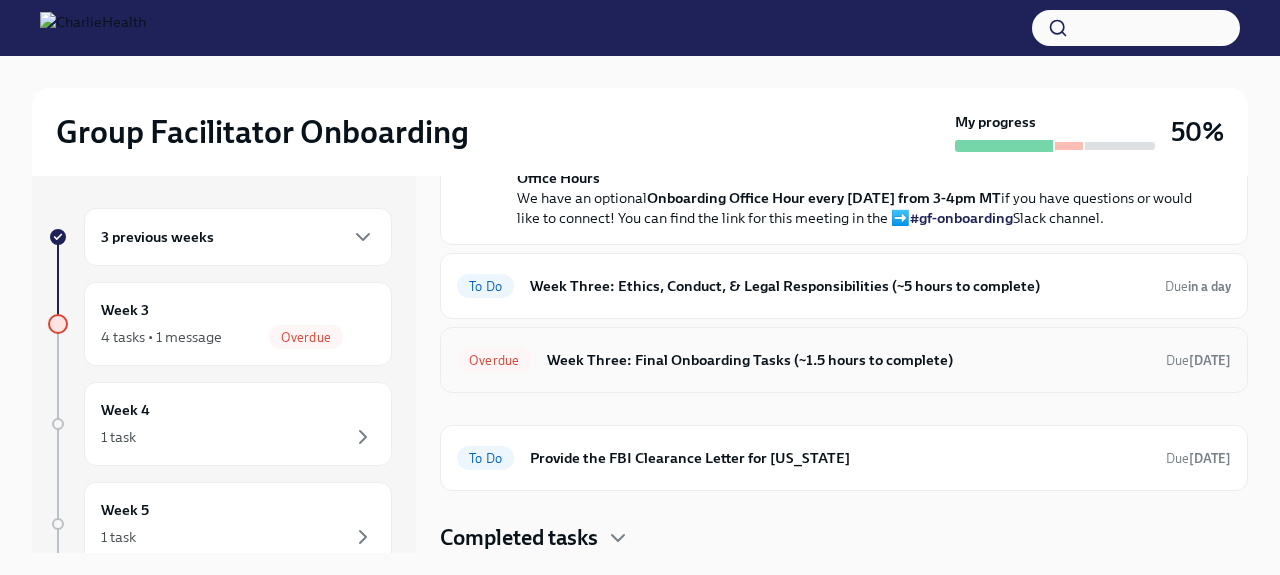 click on "Week Three: Final Onboarding Tasks (~1.5 hours to complete)" at bounding box center [848, 360] 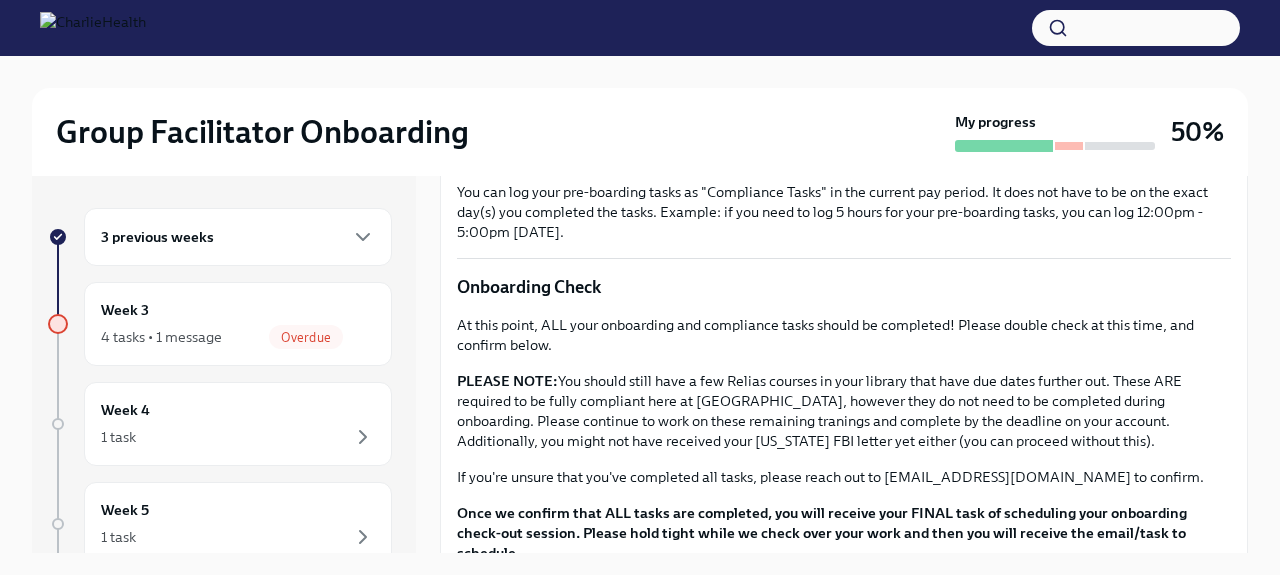 scroll, scrollTop: 1738, scrollLeft: 0, axis: vertical 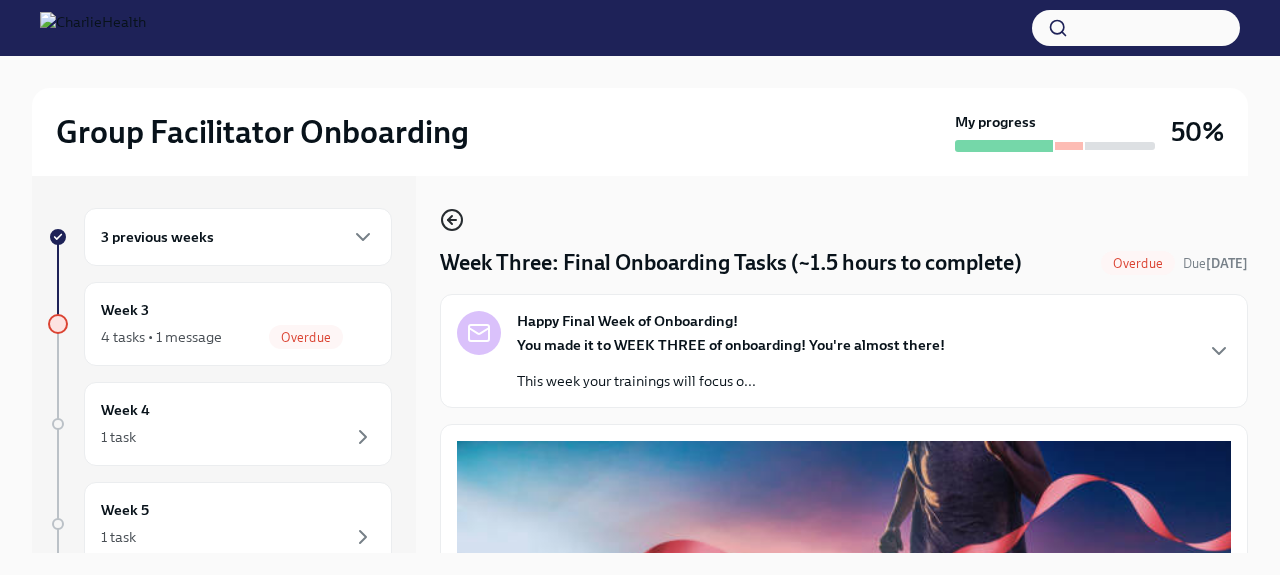 click 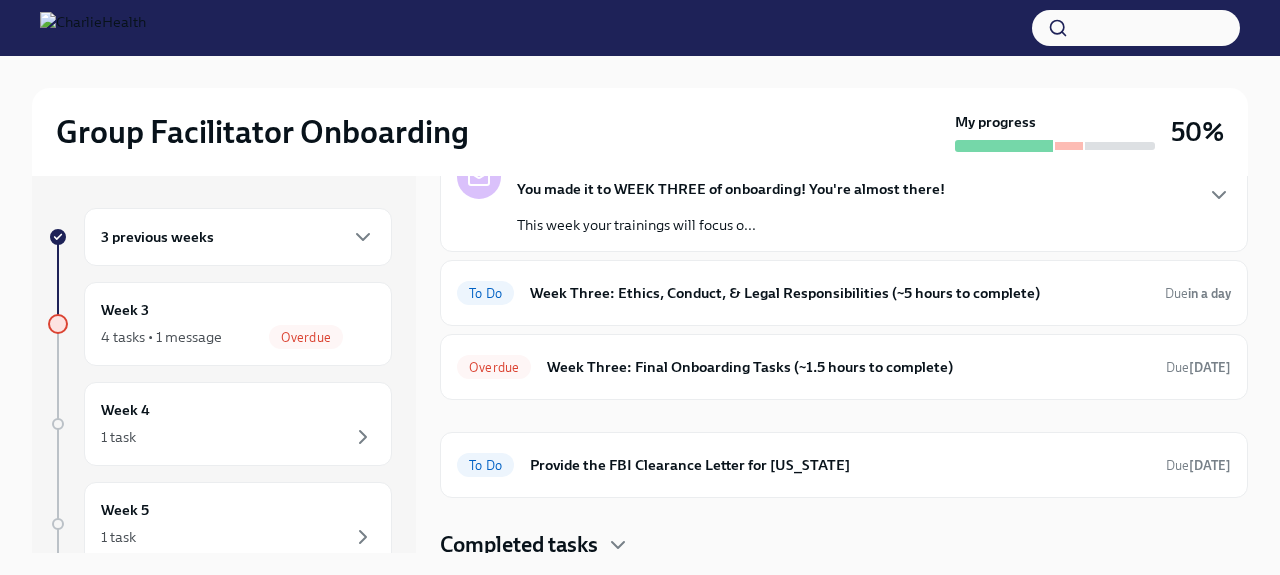 scroll, scrollTop: 137, scrollLeft: 0, axis: vertical 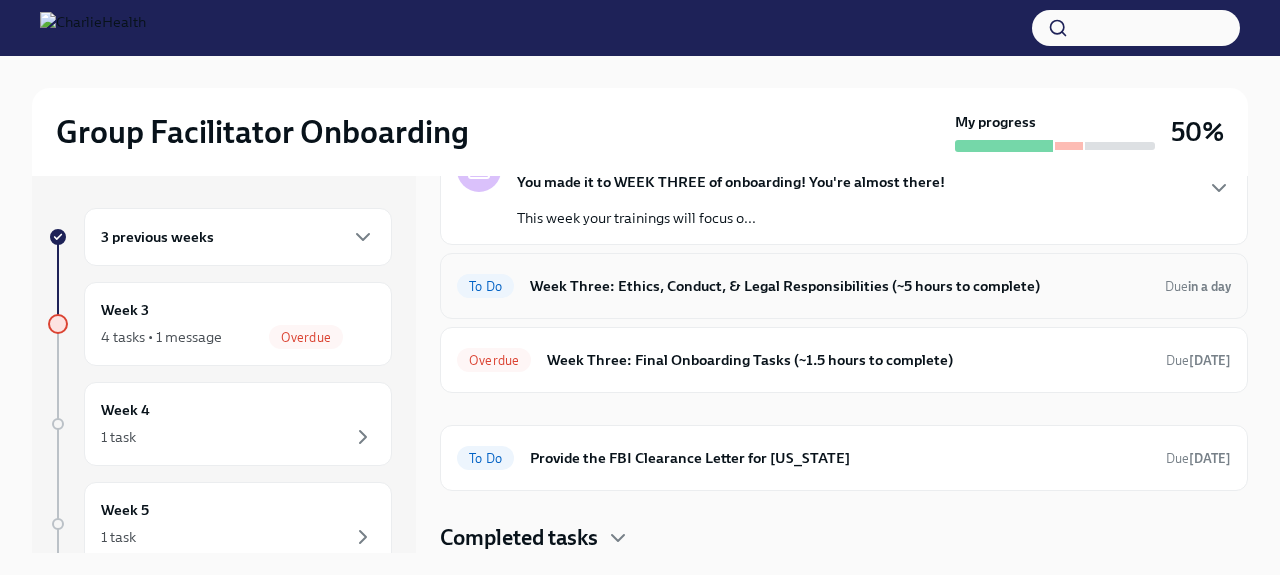 click on "Week Three: Ethics, Conduct, & Legal Responsibilities (~5 hours to complete)" at bounding box center (839, 286) 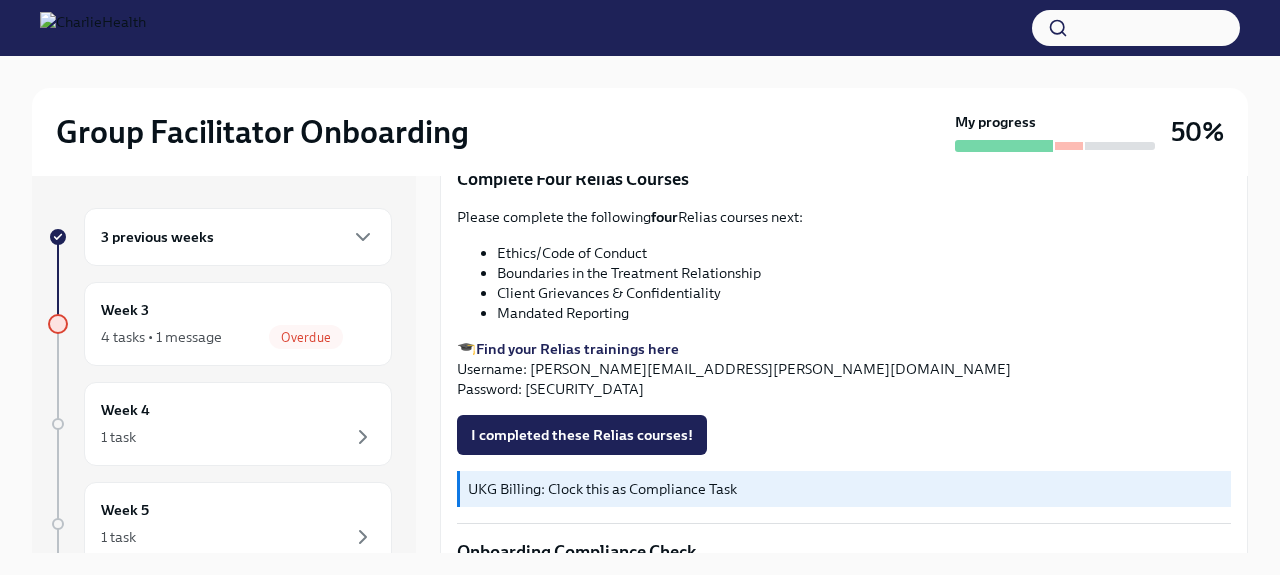 scroll, scrollTop: 924, scrollLeft: 0, axis: vertical 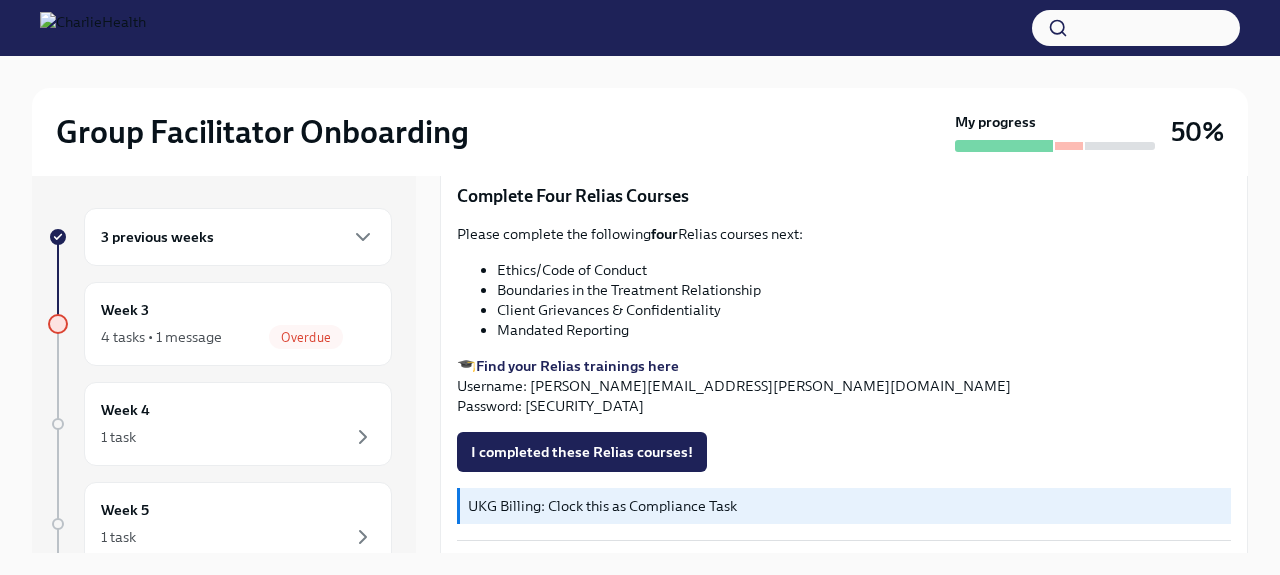 click on "Find your Relias trainings here" at bounding box center [577, 366] 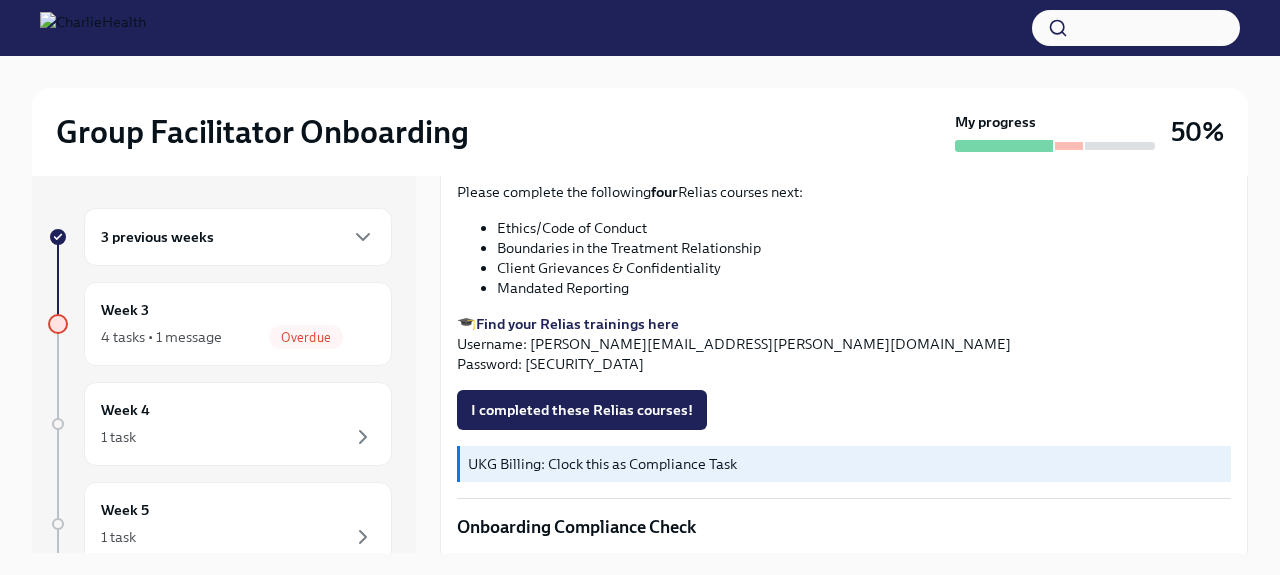 scroll, scrollTop: 964, scrollLeft: 0, axis: vertical 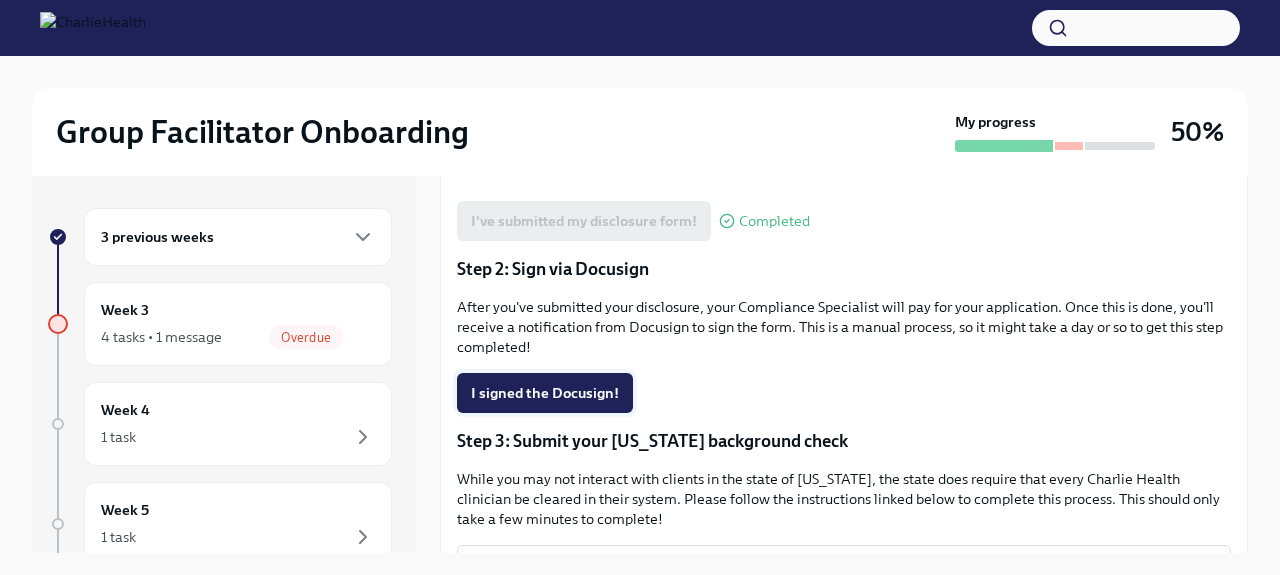 click on "I signed the Docusign!" at bounding box center (545, 393) 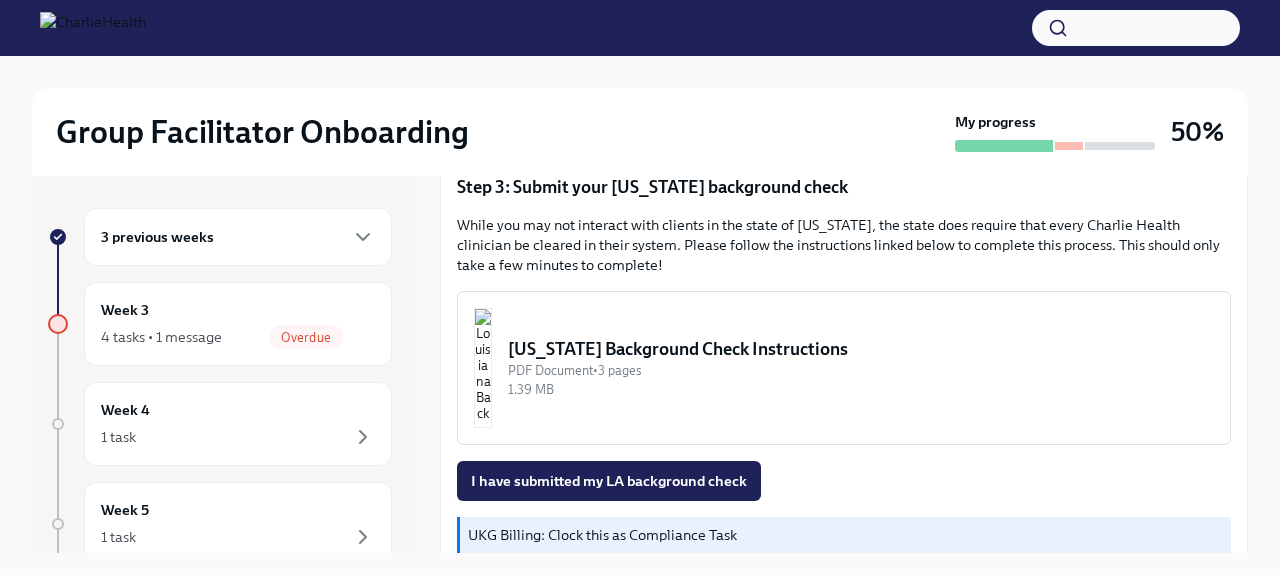 scroll, scrollTop: 632, scrollLeft: 0, axis: vertical 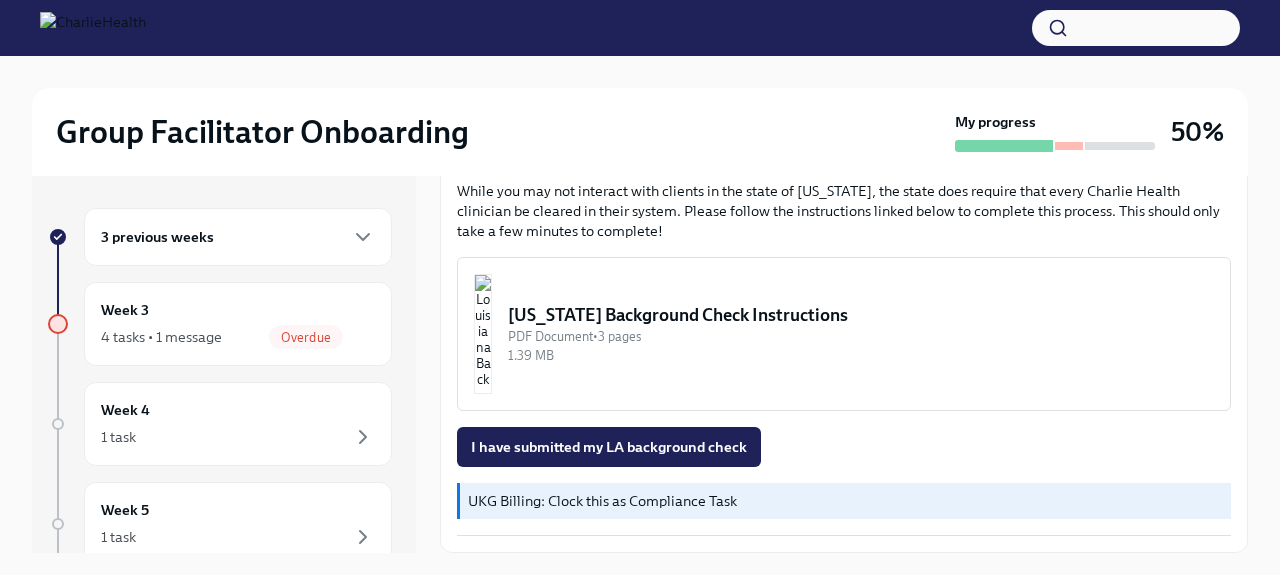 click on "[US_STATE] Background Check Instructions" at bounding box center (861, 315) 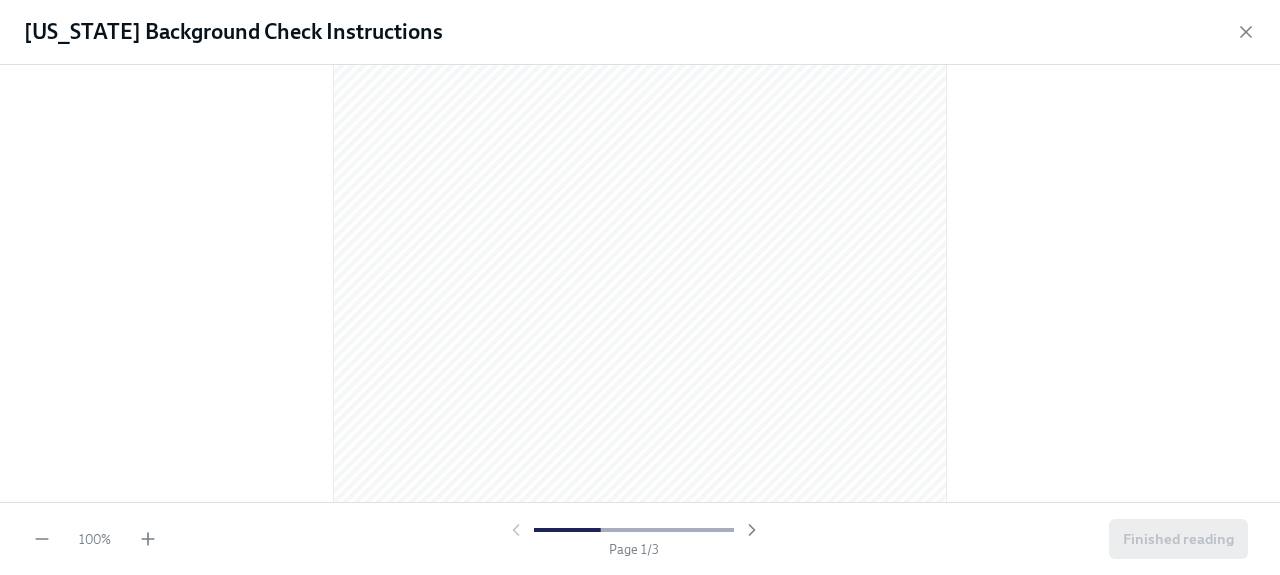 scroll, scrollTop: 272, scrollLeft: 0, axis: vertical 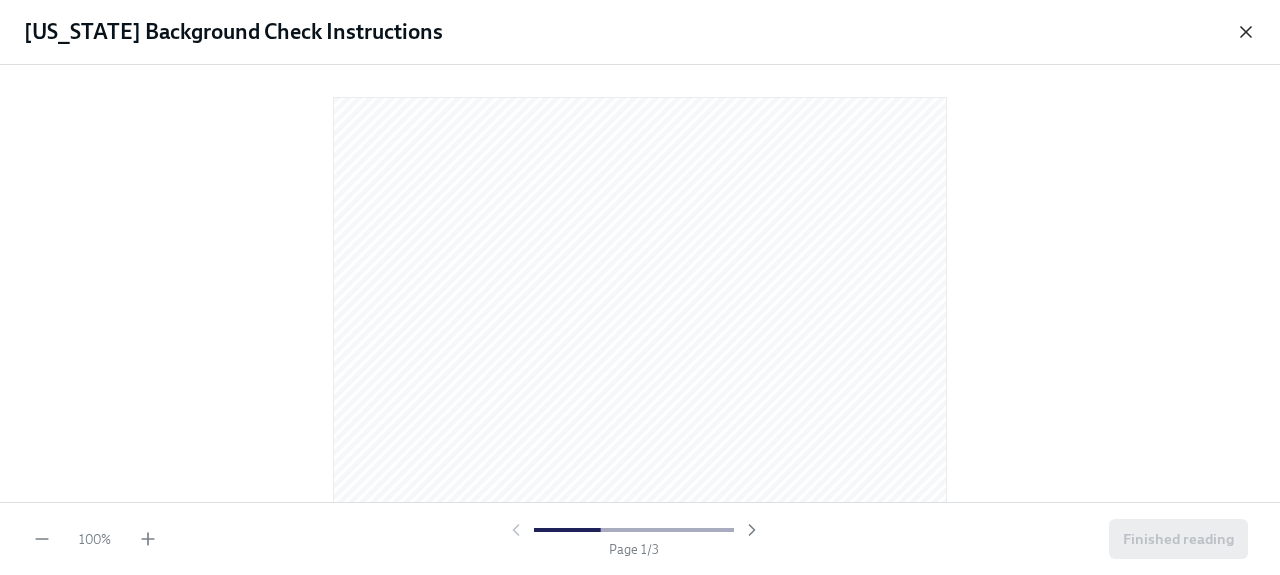 click 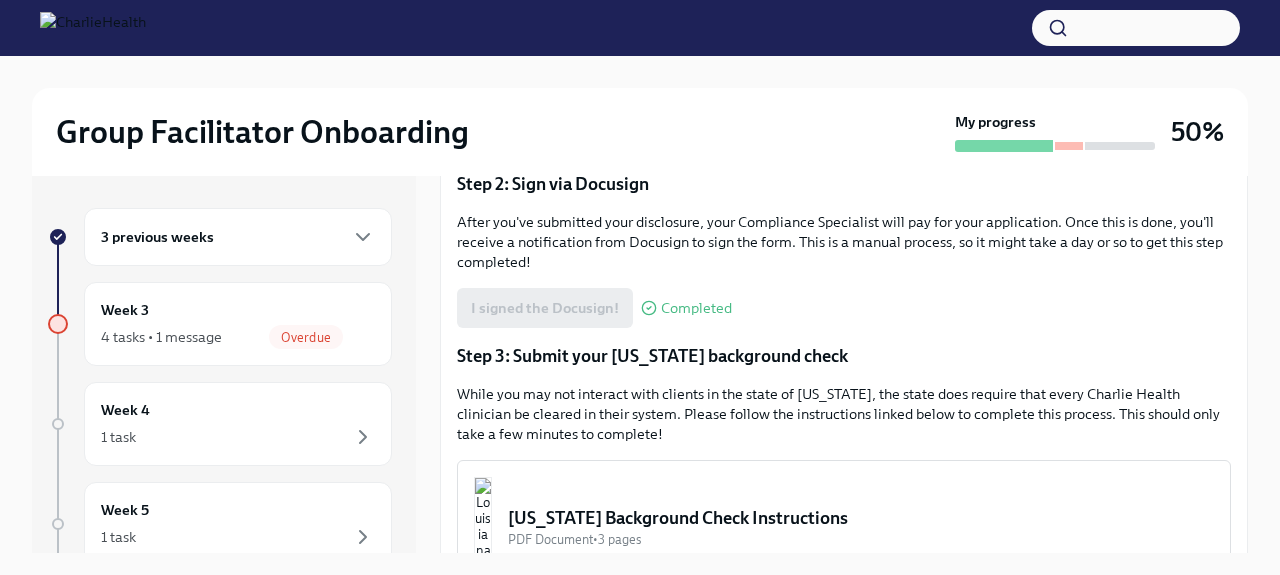 scroll, scrollTop: 632, scrollLeft: 0, axis: vertical 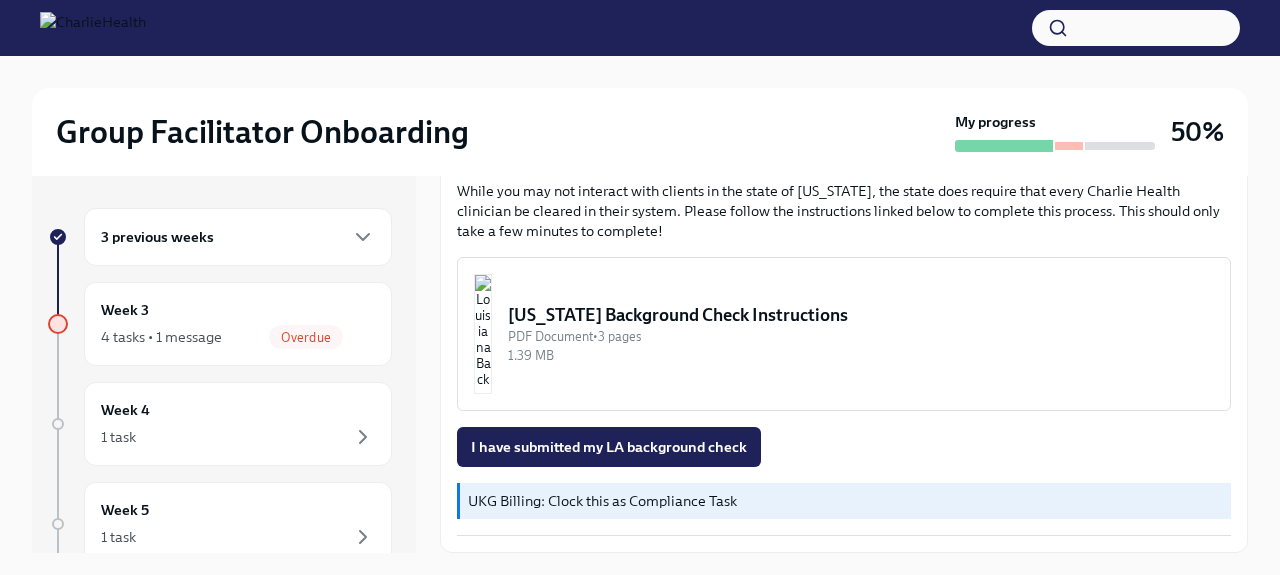 click on "PDF Document  •  3 pages" at bounding box center (861, 336) 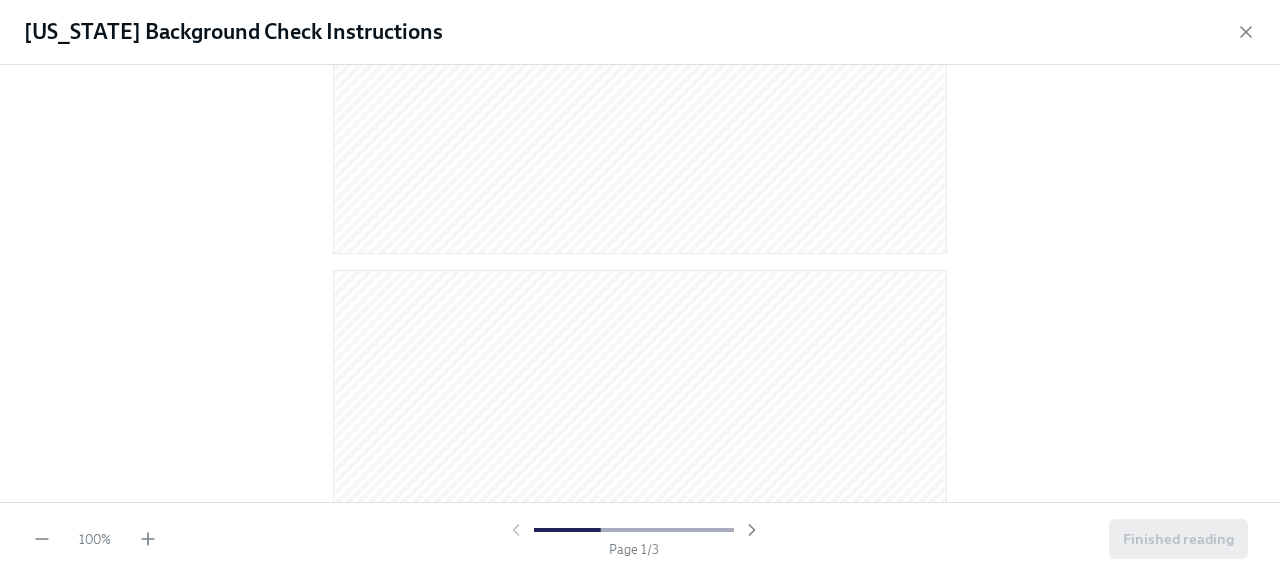scroll, scrollTop: 543, scrollLeft: 0, axis: vertical 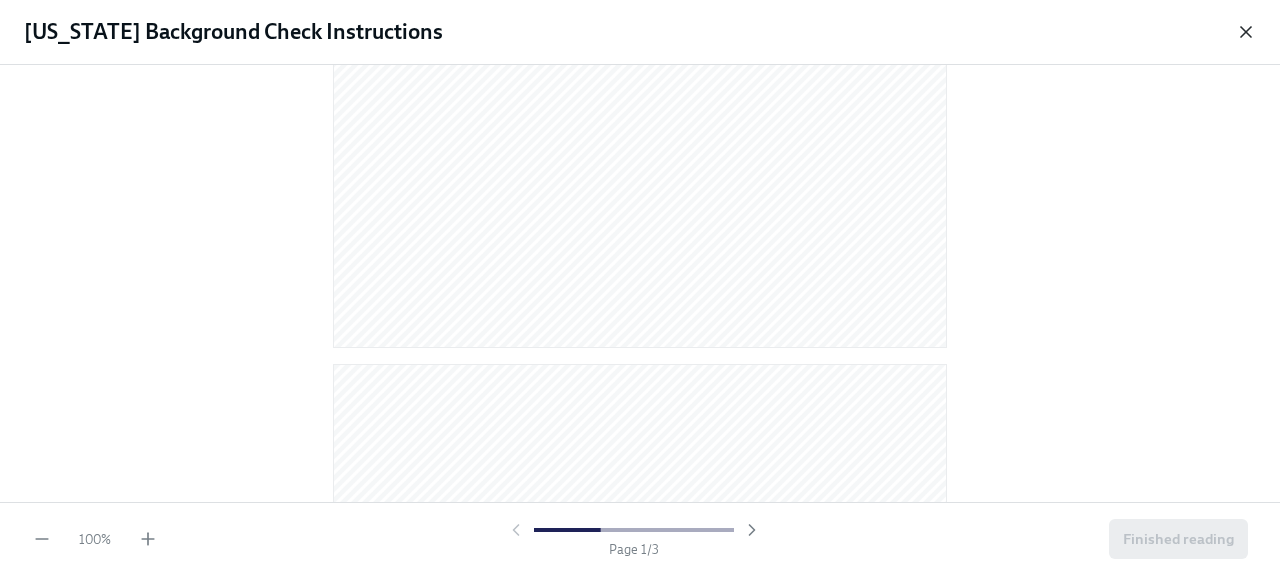 click 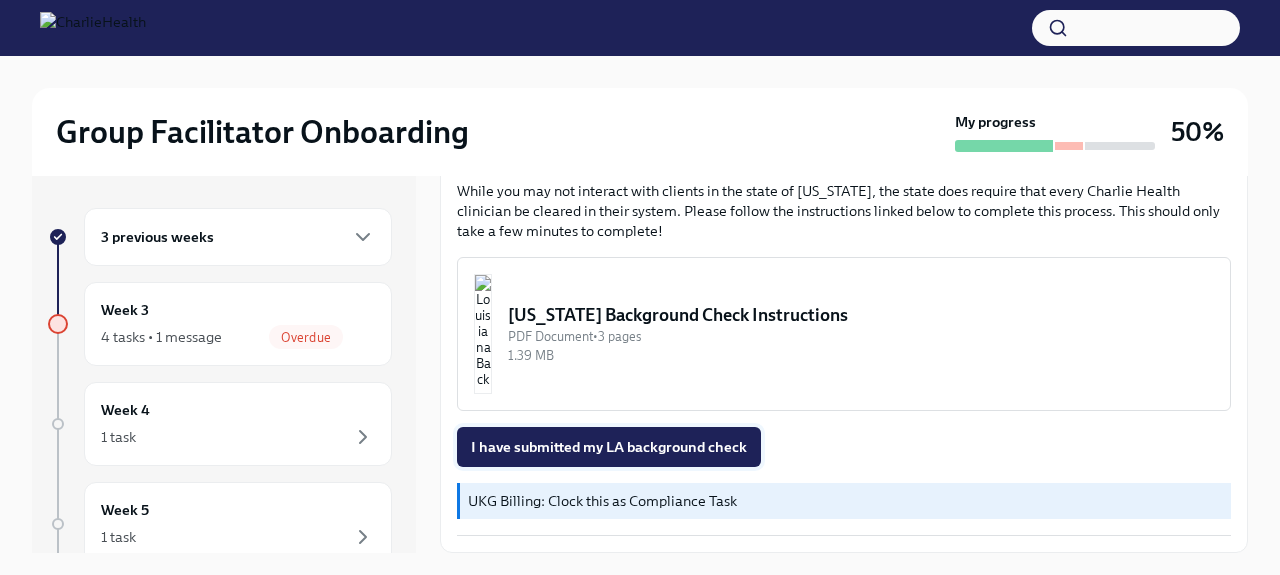 click on "I have submitted my LA background check" at bounding box center [609, 447] 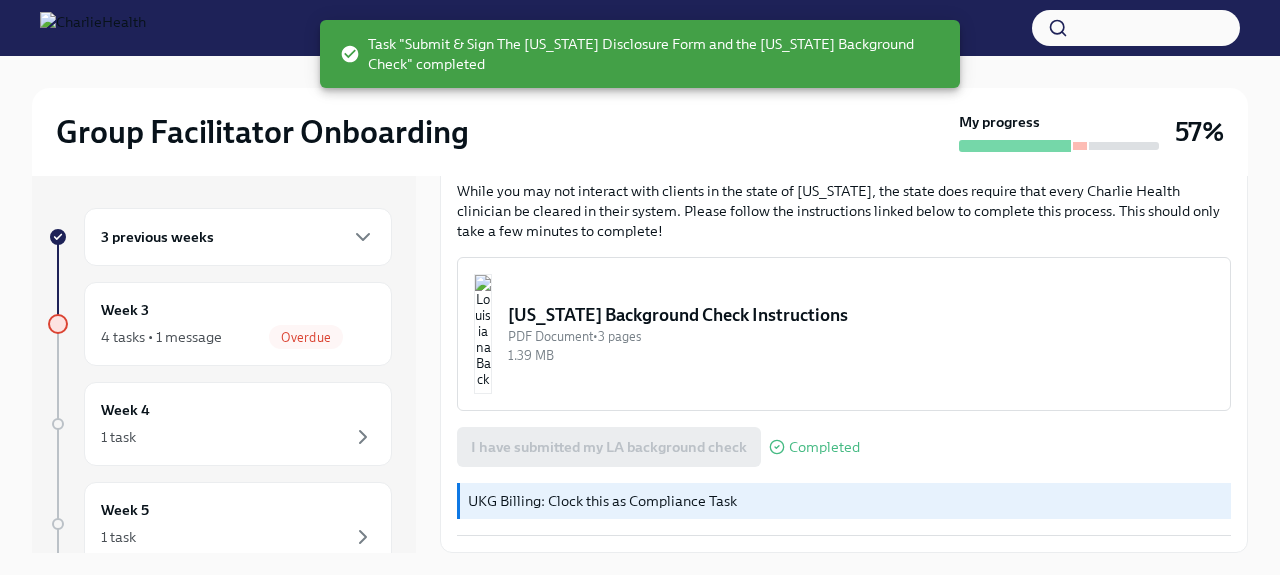scroll, scrollTop: 34, scrollLeft: 0, axis: vertical 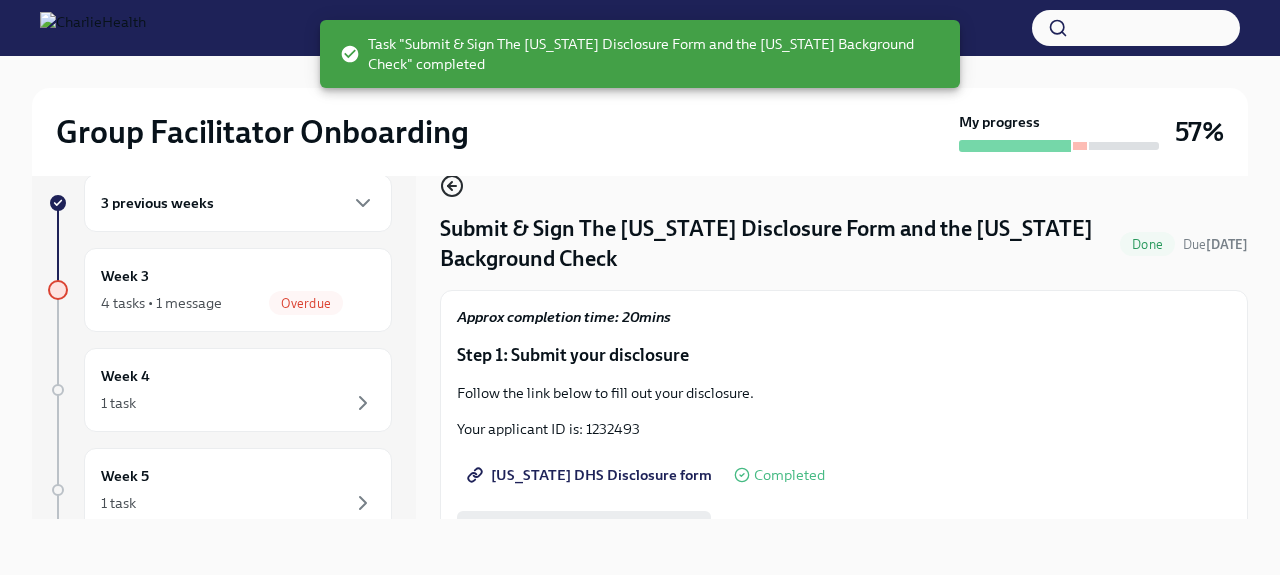 click 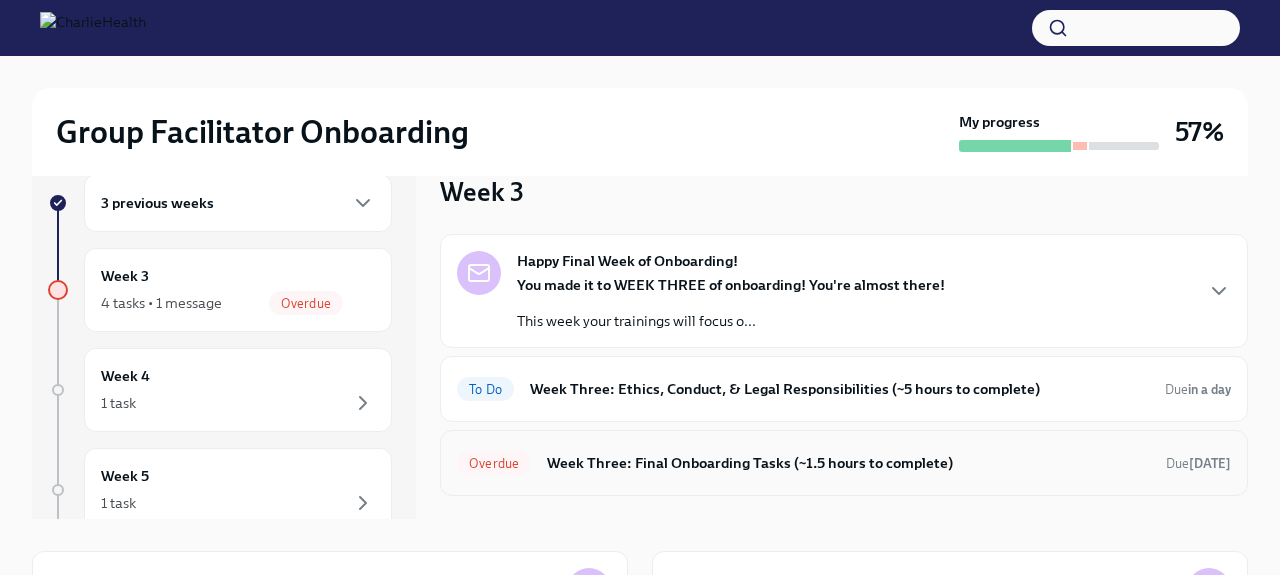 click on "Week Three: Final Onboarding Tasks (~1.5 hours to complete)" at bounding box center (848, 463) 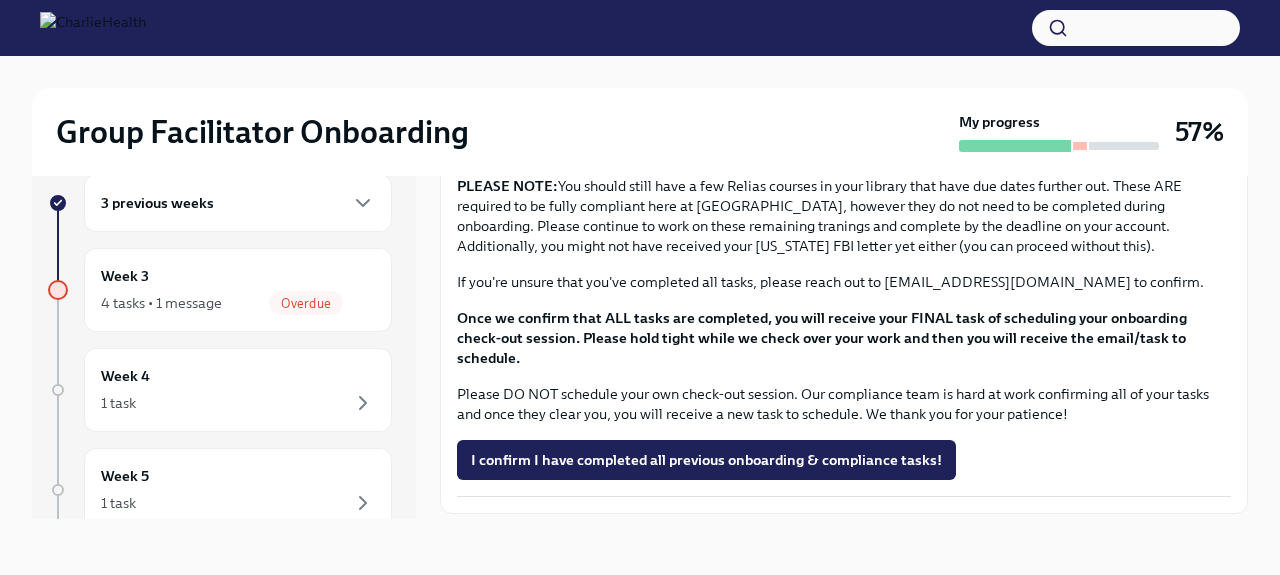 scroll, scrollTop: 1738, scrollLeft: 0, axis: vertical 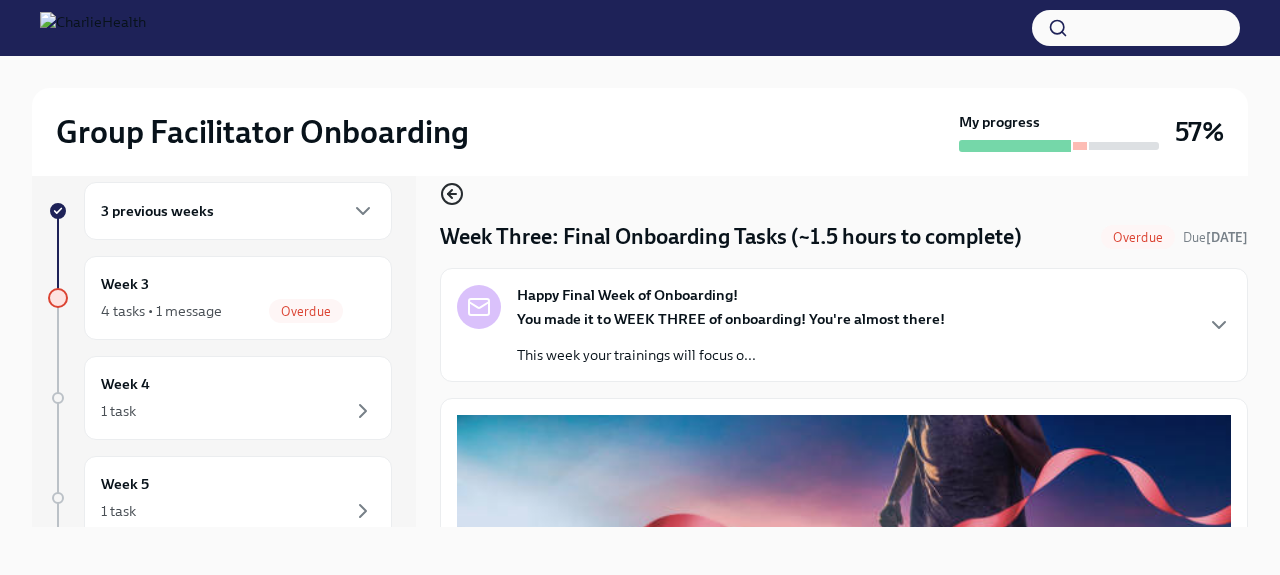 click 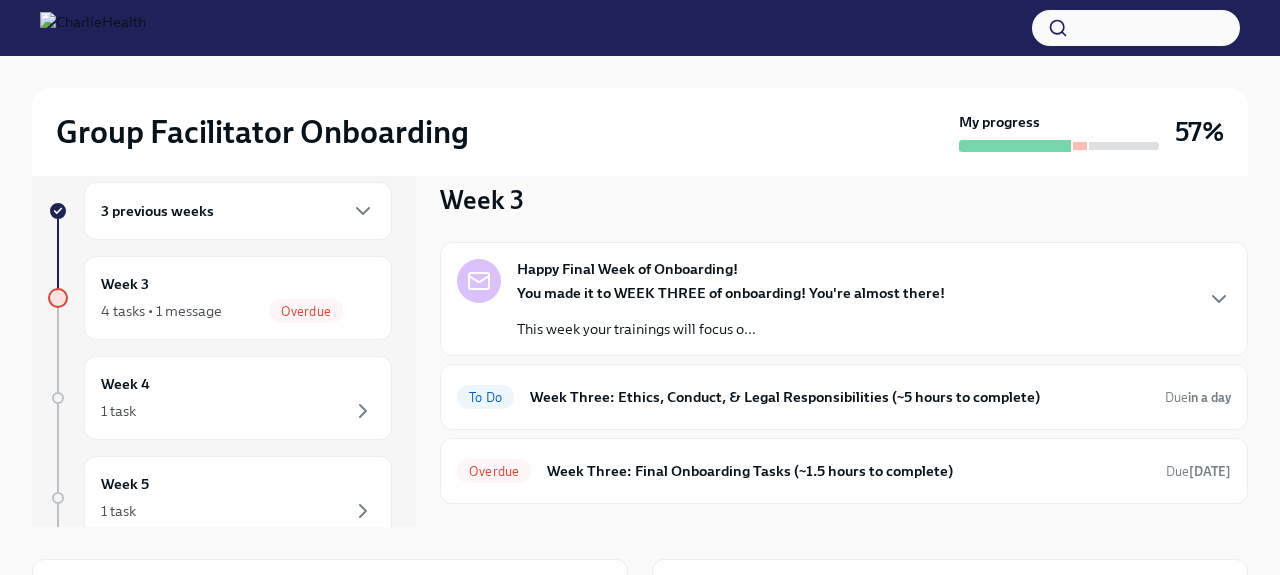 scroll, scrollTop: 137, scrollLeft: 0, axis: vertical 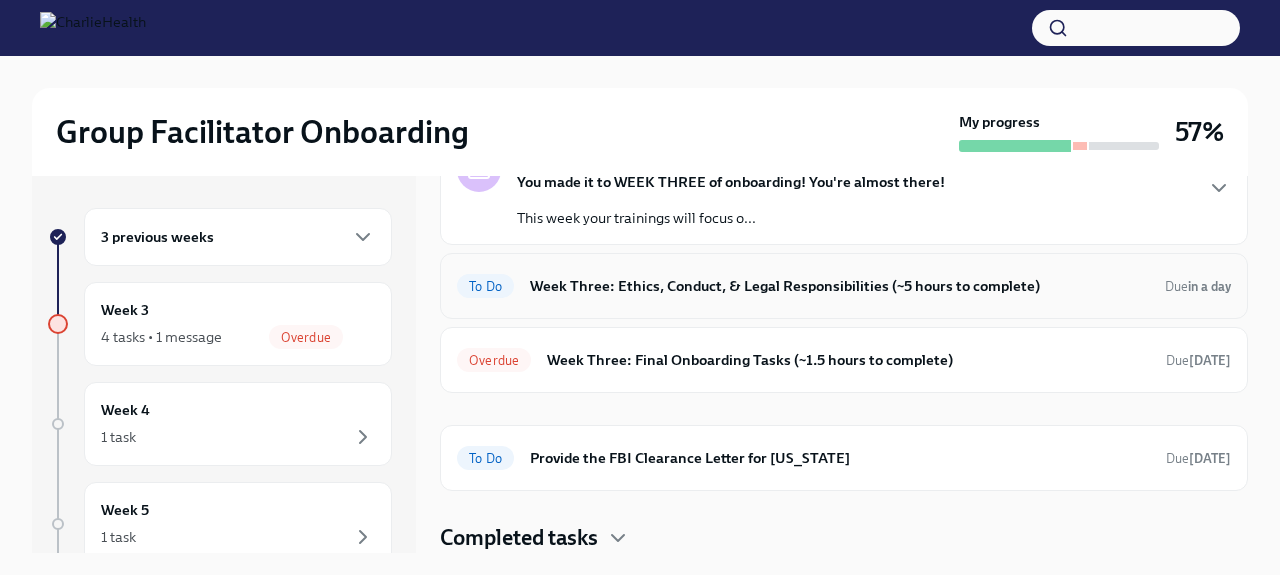 click on "Week Three: Ethics, Conduct, & Legal Responsibilities (~5 hours to complete)" at bounding box center (839, 286) 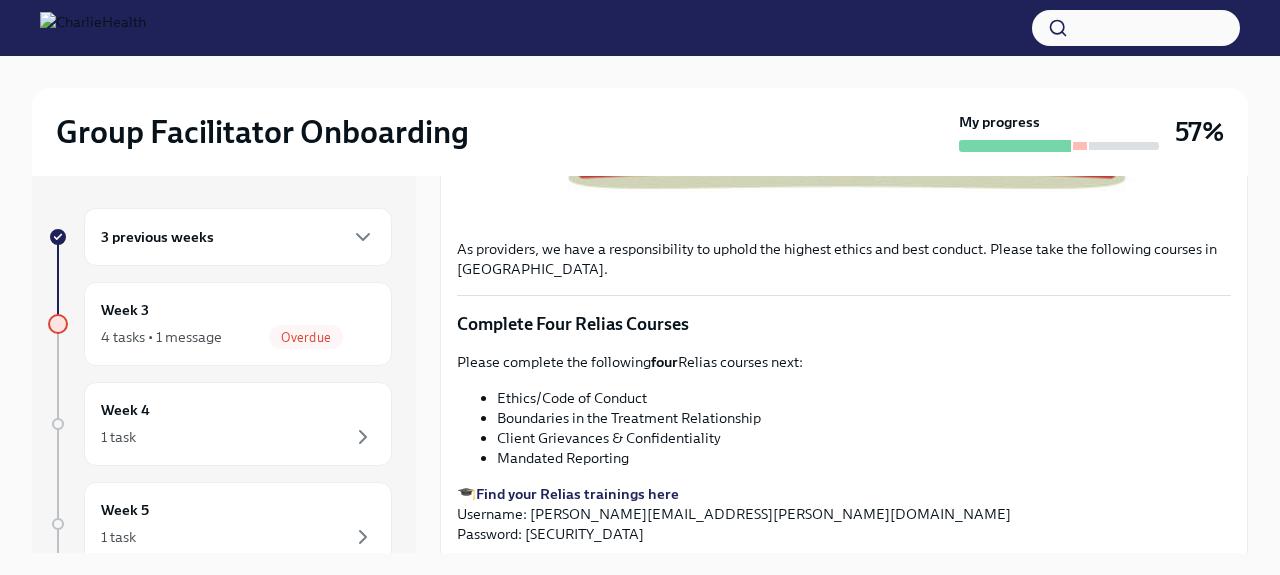 scroll, scrollTop: 808, scrollLeft: 0, axis: vertical 